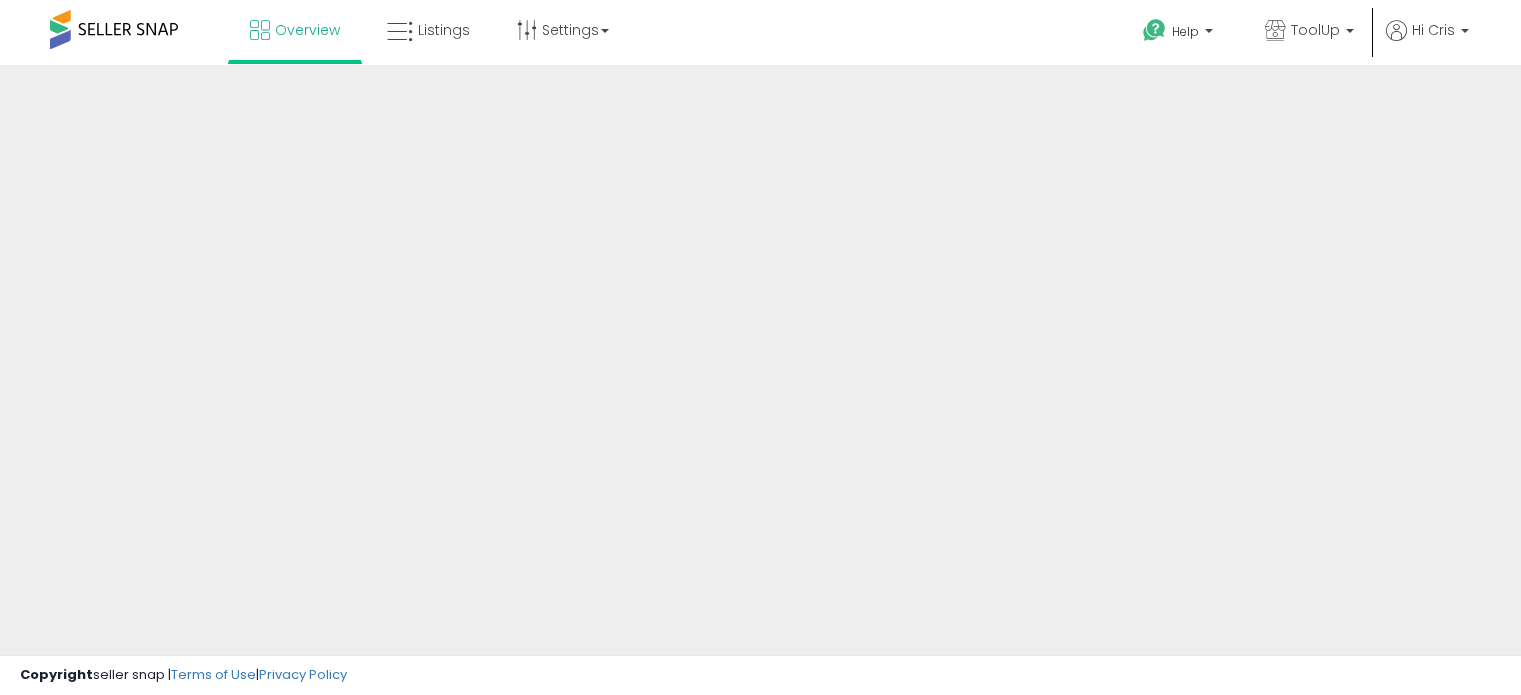 scroll, scrollTop: 0, scrollLeft: 0, axis: both 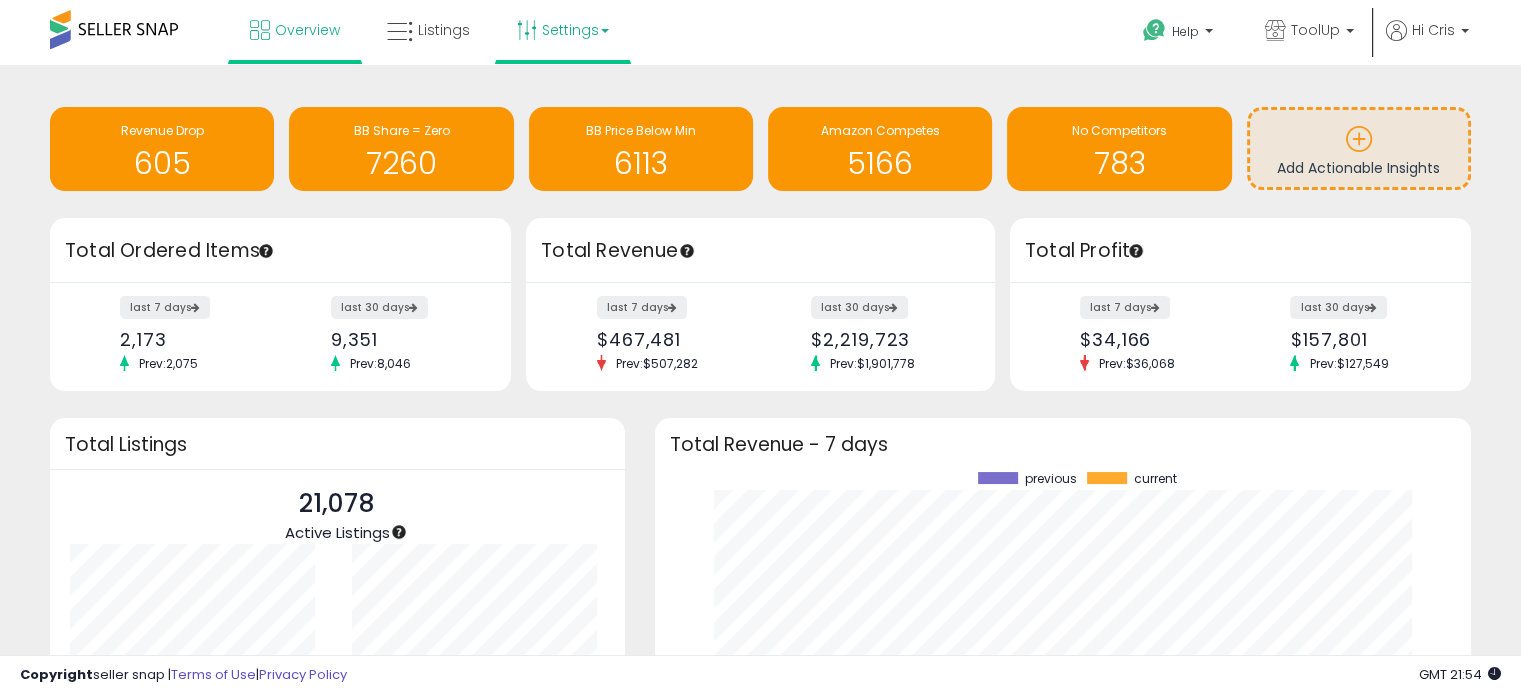 click on "Settings" at bounding box center [563, 30] 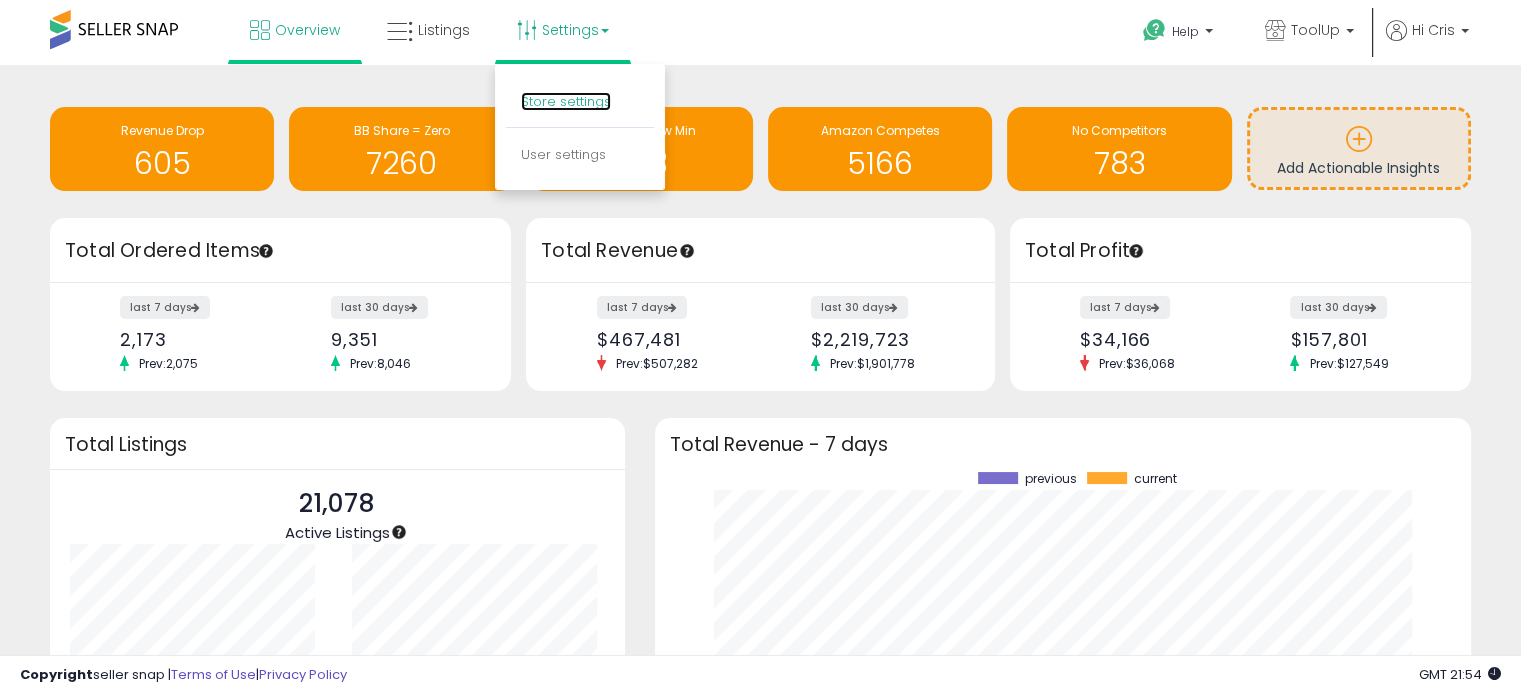 click on "Store
settings" at bounding box center [566, 101] 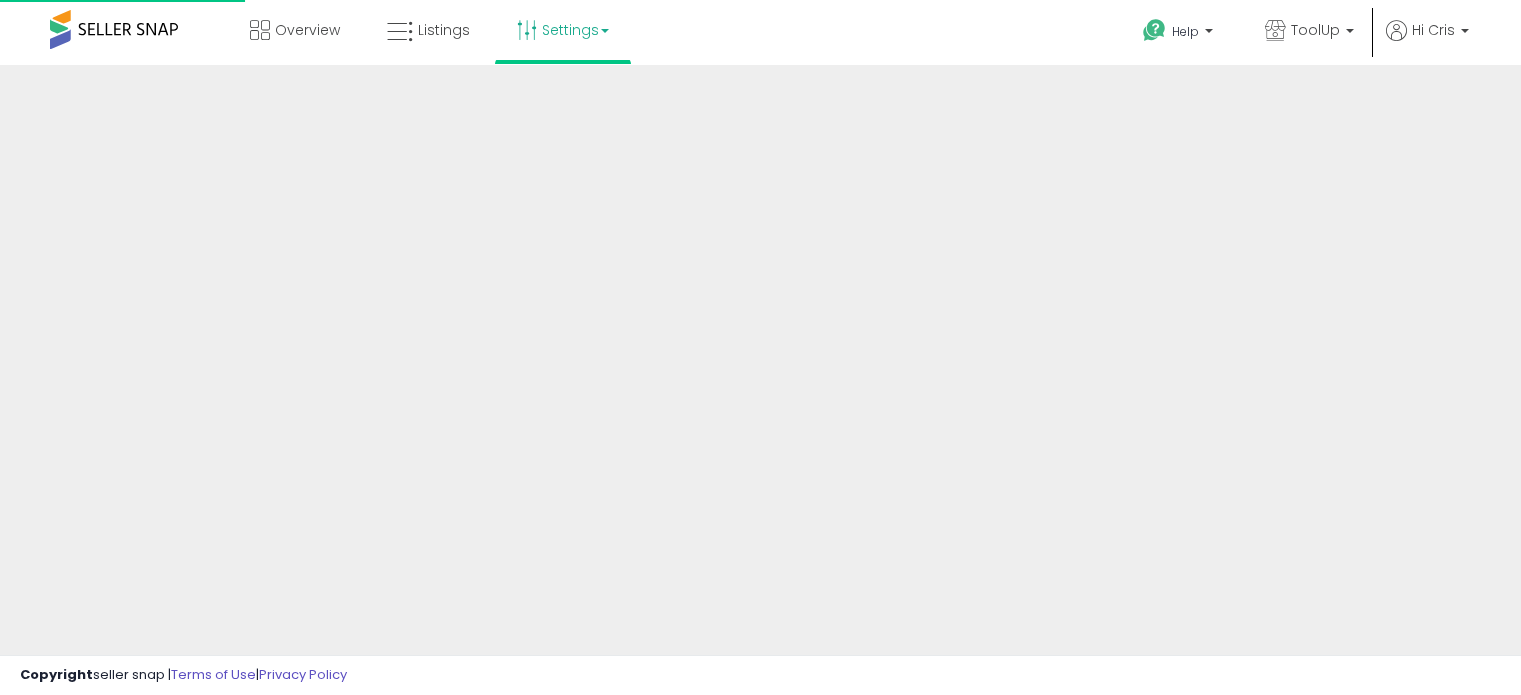 scroll, scrollTop: 0, scrollLeft: 0, axis: both 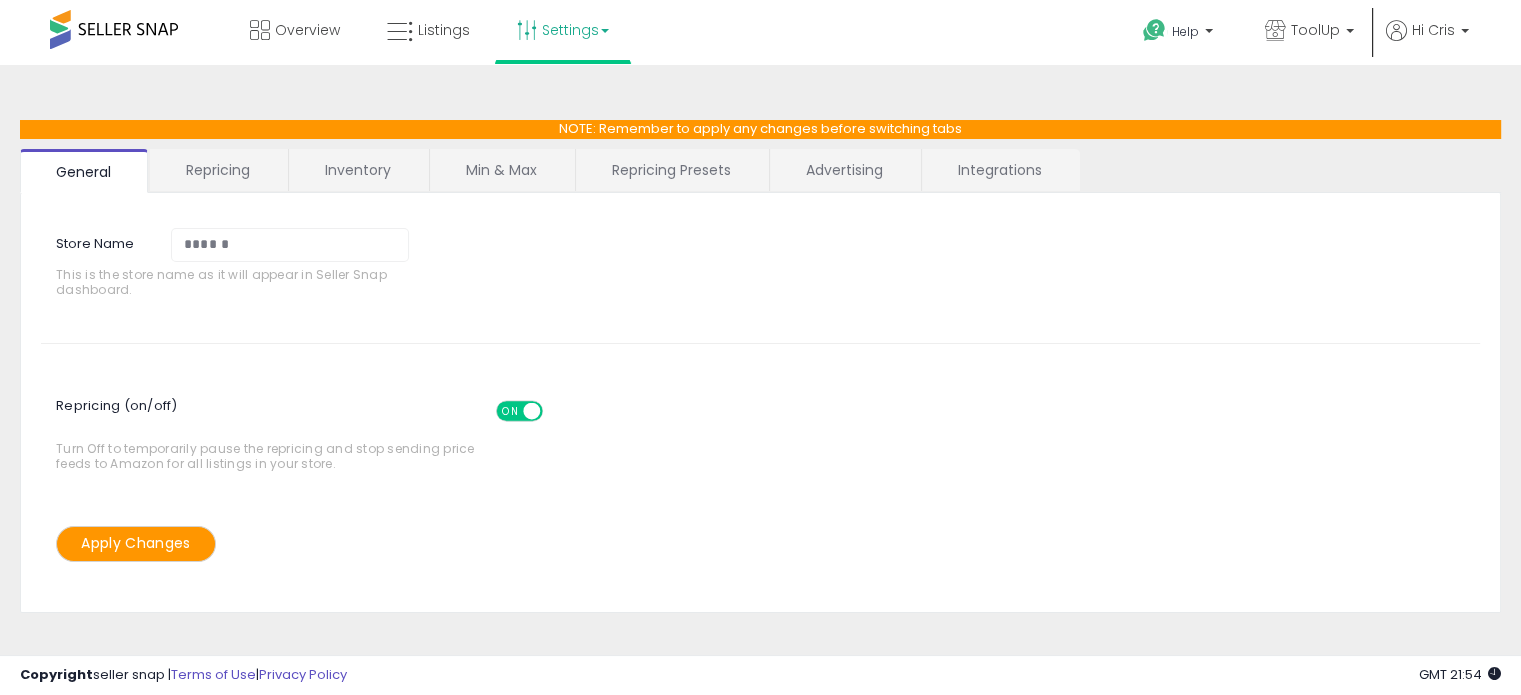 click on "Repricing" at bounding box center (218, 170) 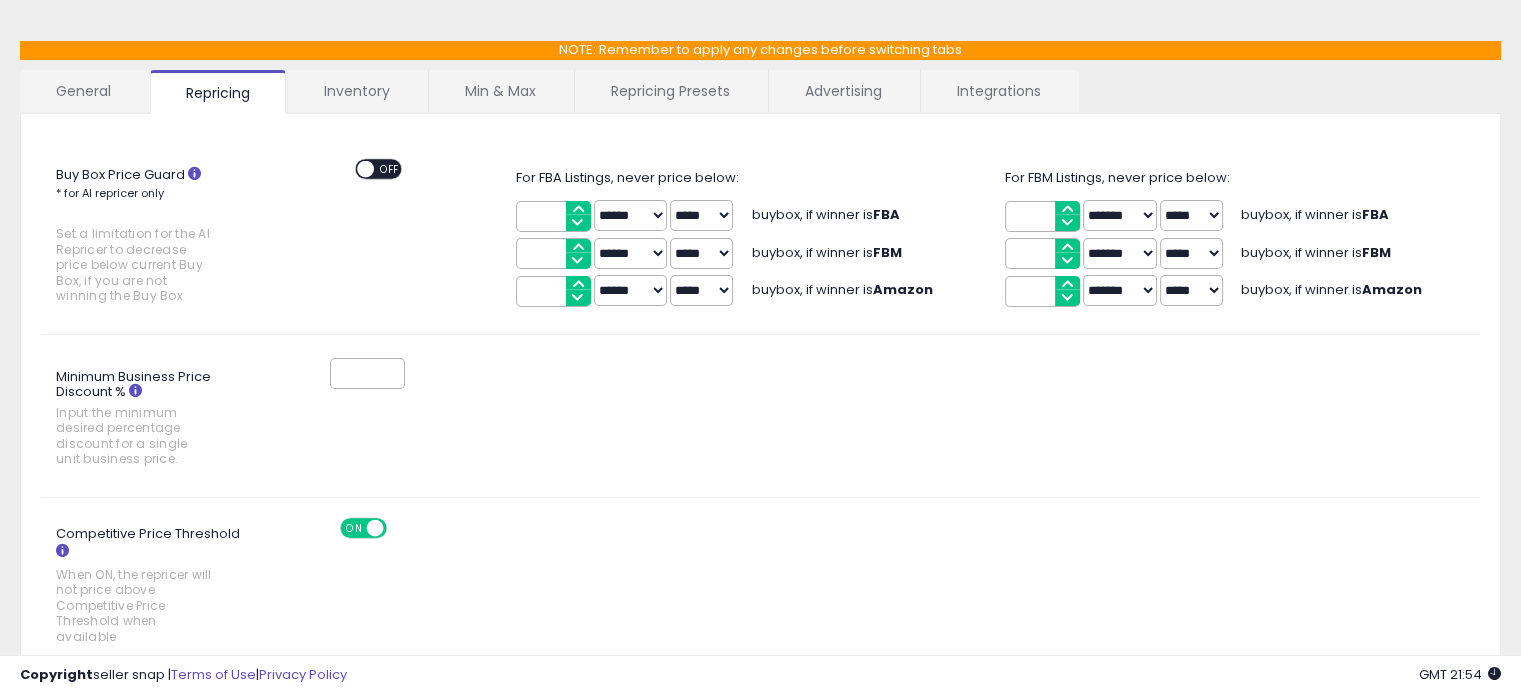 scroll, scrollTop: 0, scrollLeft: 0, axis: both 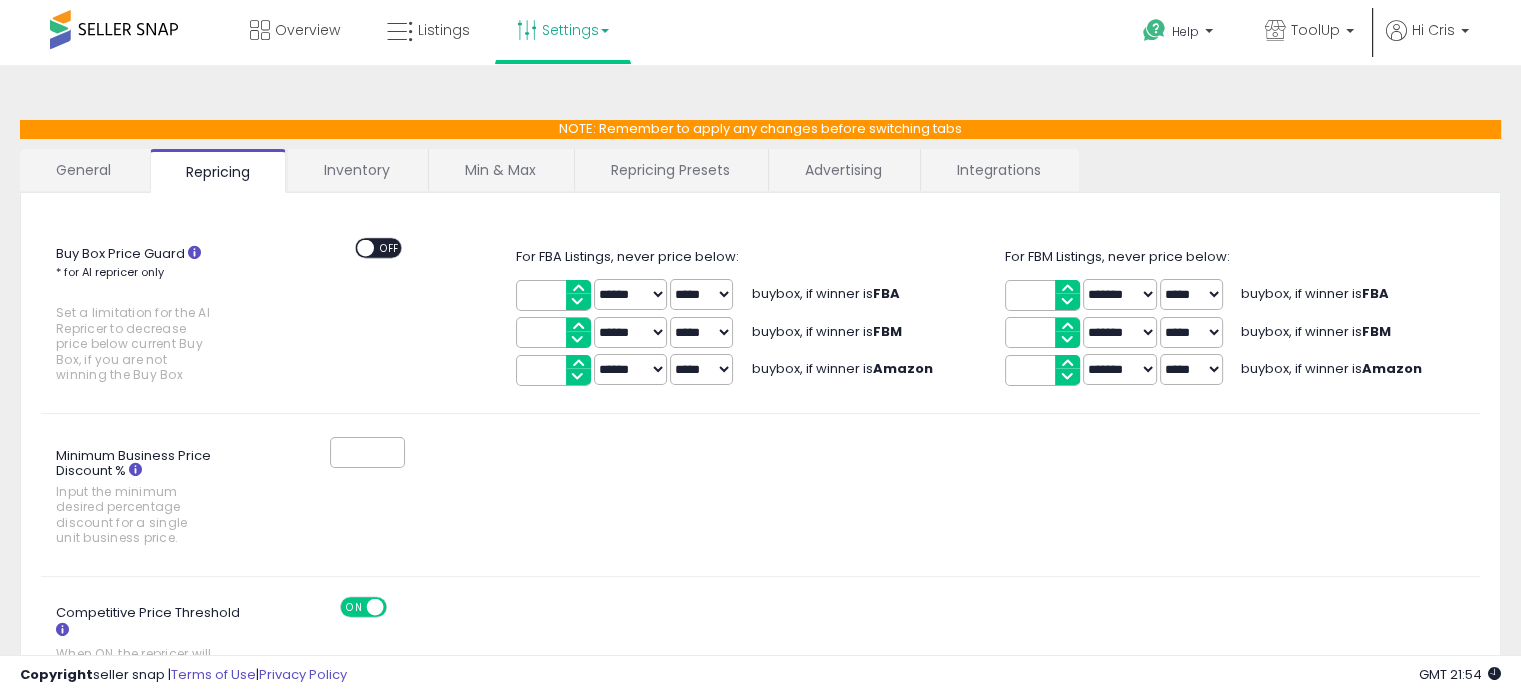 click on "Inventory" at bounding box center (357, 170) 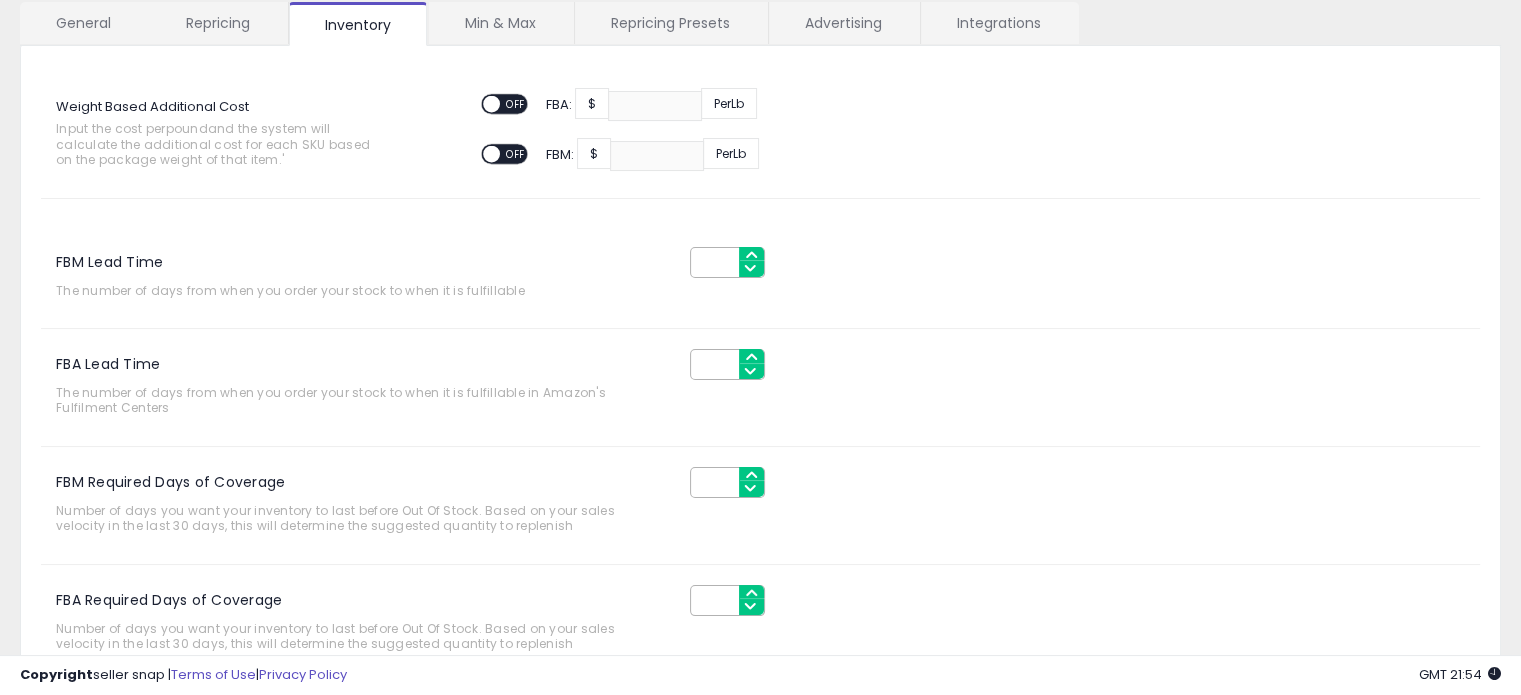 scroll, scrollTop: 0, scrollLeft: 0, axis: both 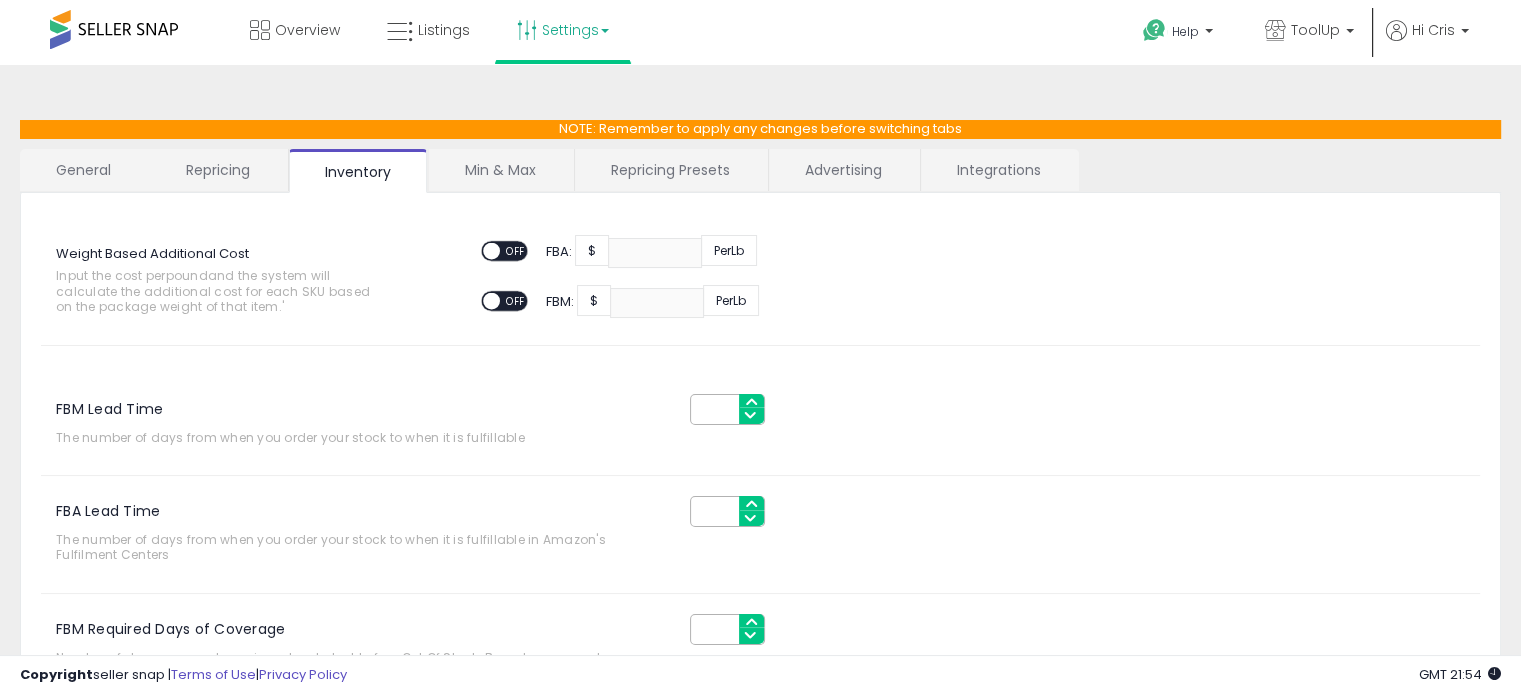 drag, startPoint x: 882, startPoint y: 63, endPoint x: 856, endPoint y: 131, distance: 72.8011 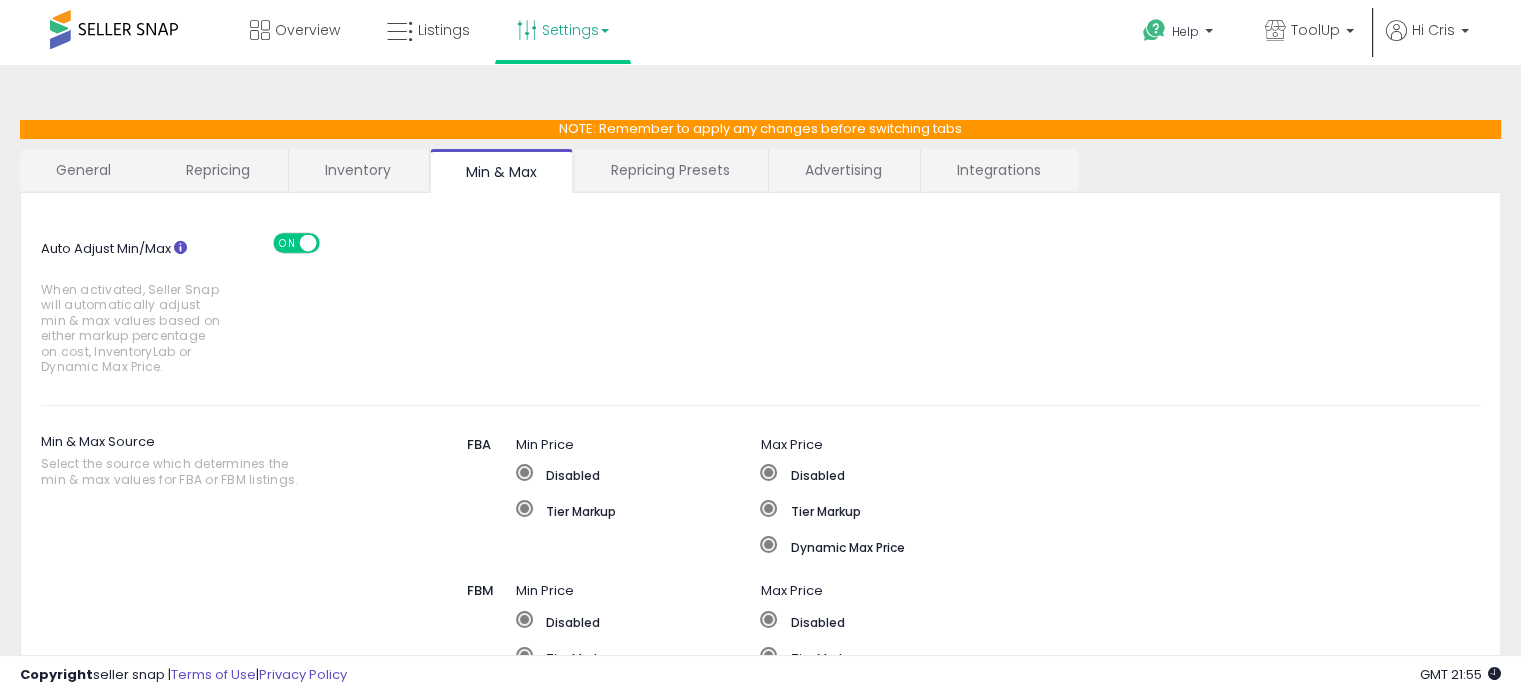 click on "Inventory" at bounding box center (358, 170) 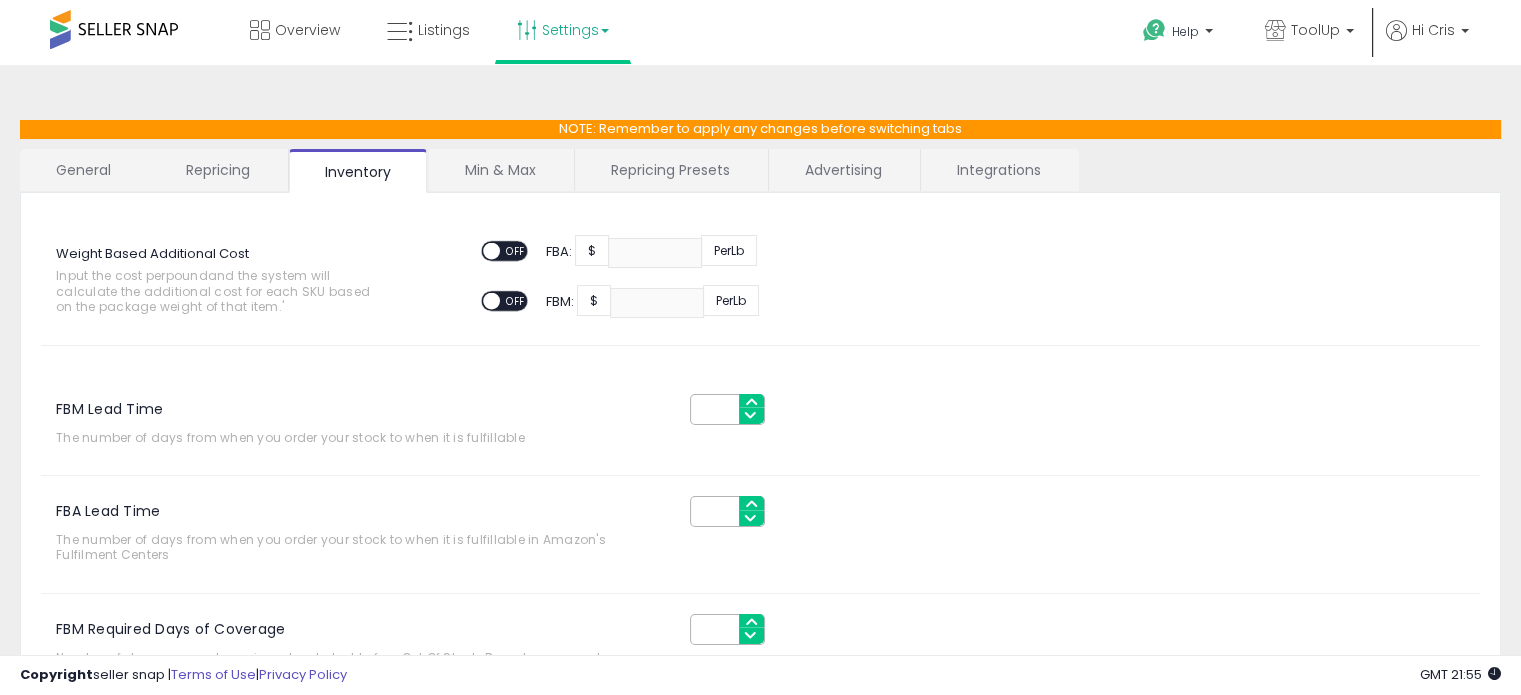 click on "NOTE: Remember to apply any changes before switching tabs
General
Repricing
Inventory
Min & Max
Repricing Presets
Advertising
Integrations
Store Name
******
This is the store name as it will appear in Seller Snap dashboard.
Repricing (on/off)
ON   OFF
Turn Off to temporarily pause the repricing and stop sending price feeds to Amazon for all listings in your store." at bounding box center [760, 537] 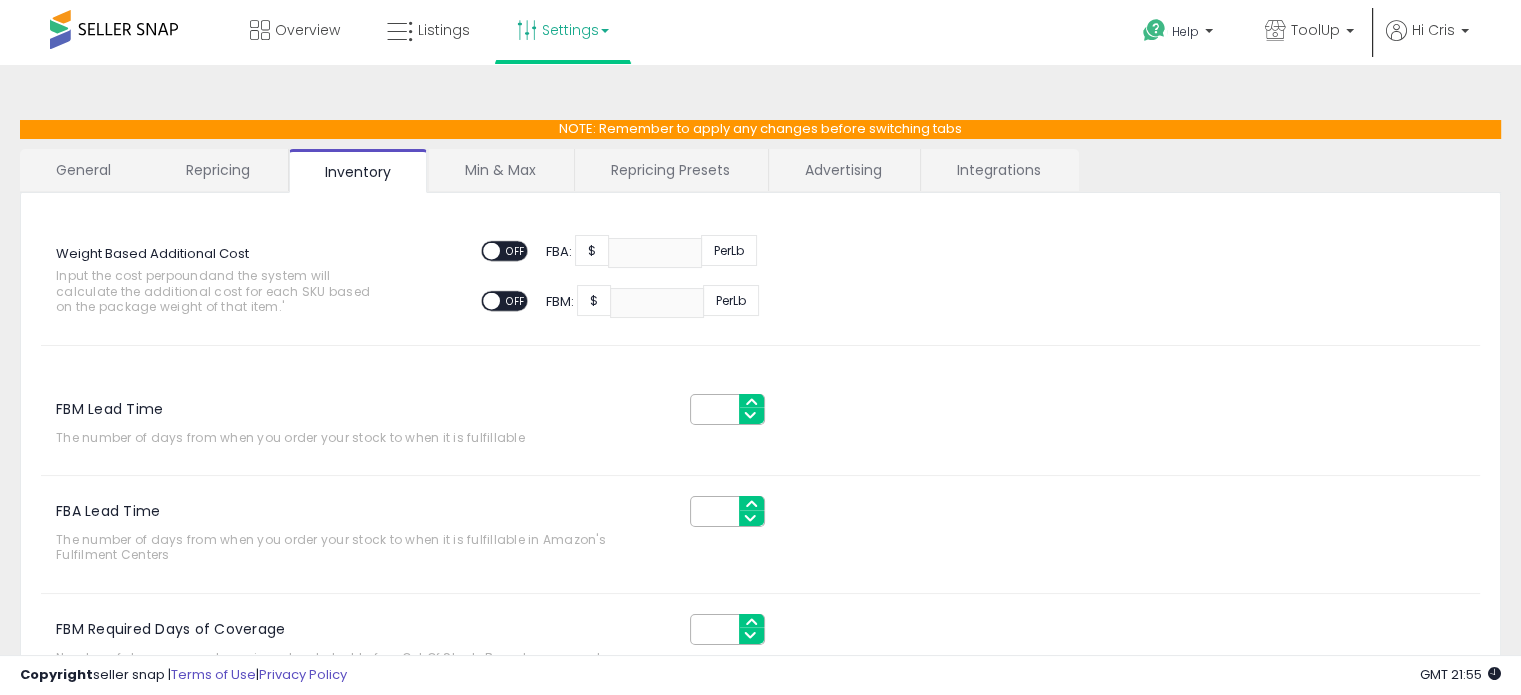 click on "NOTE: Remember to apply any changes before switching tabs
General
Repricing
Inventory
Min & Max
Repricing Presets
Advertising
Integrations
Store Name
******
This is the store name as it will appear in Seller Snap dashboard.
Repricing (on/off)
ON   OFF
Turn Off to temporarily pause the repricing and stop sending price feeds to Amazon for all listings in your store." at bounding box center [760, 537] 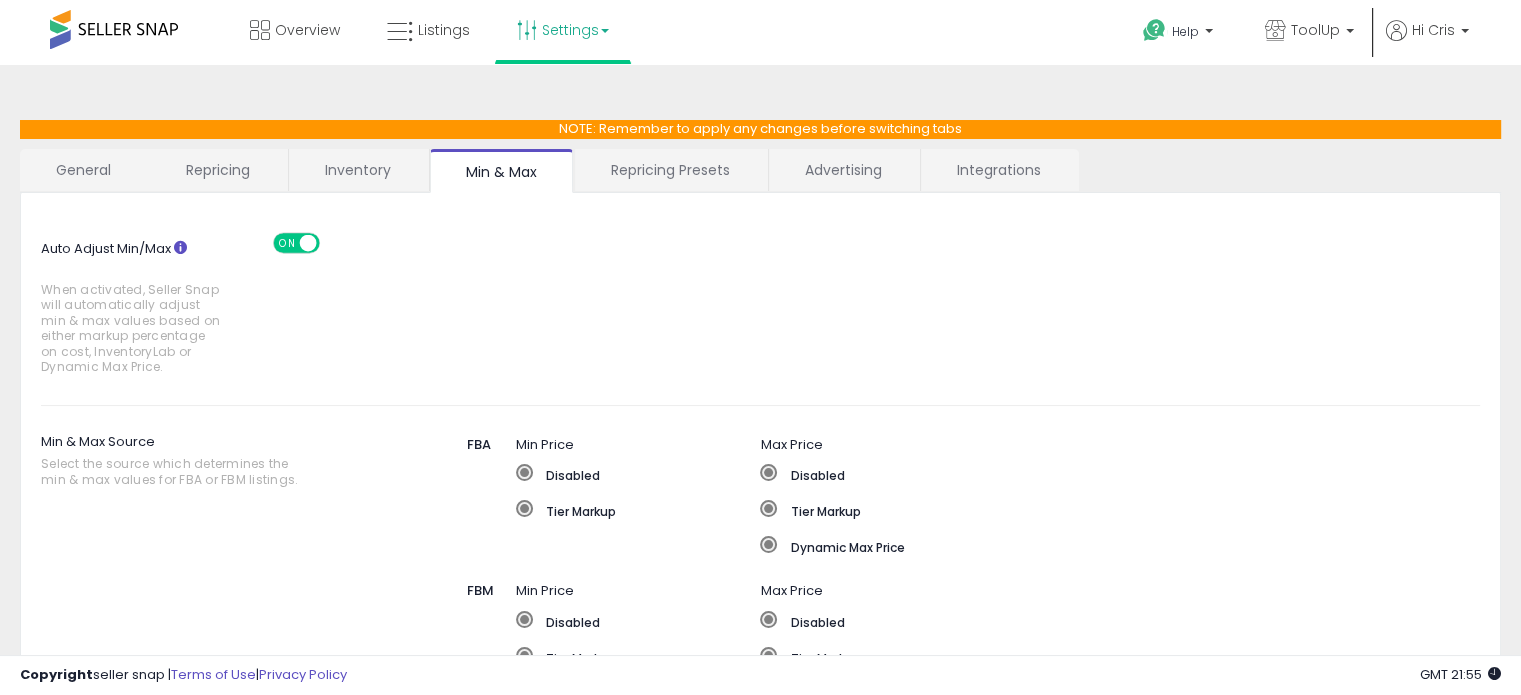click on "Inventory" at bounding box center [358, 170] 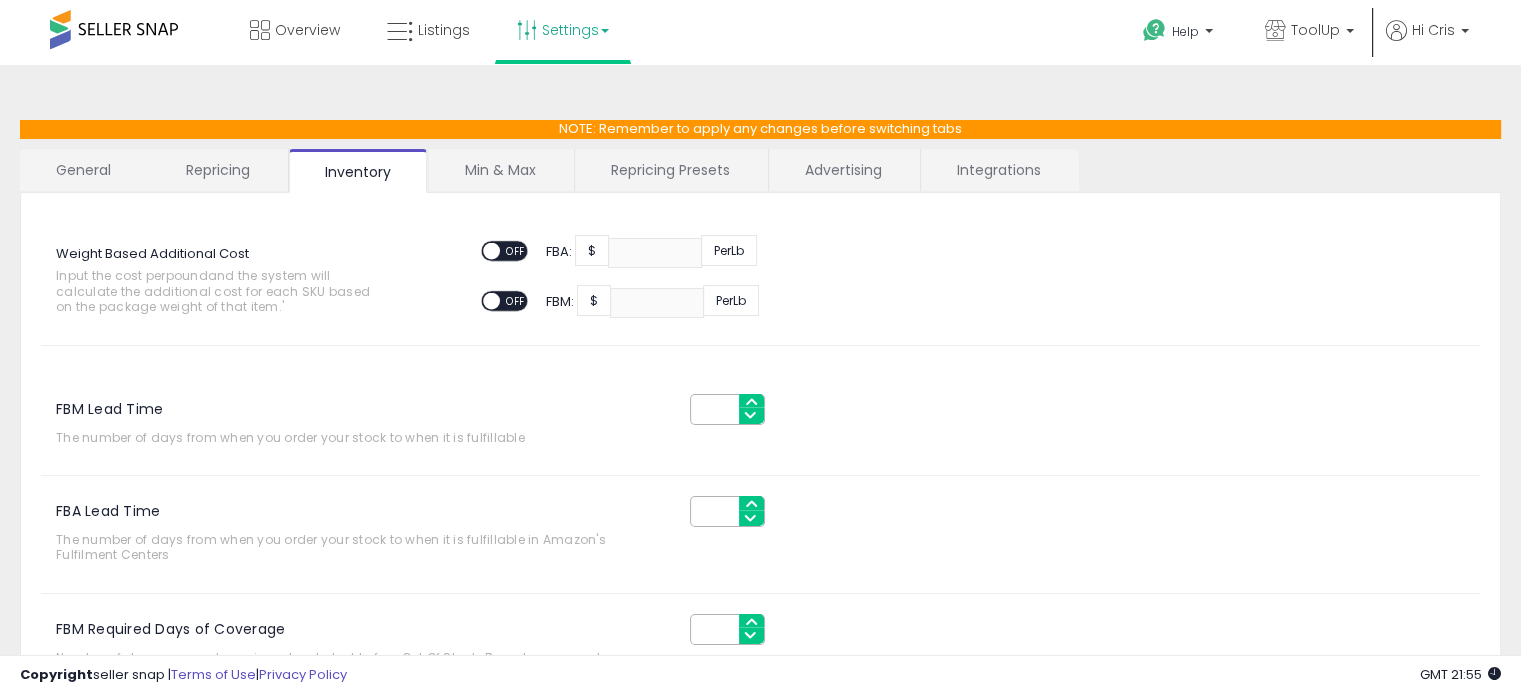 click on "NOTE: Remember to apply any changes before switching tabs
General
Repricing
Inventory
Min & Max
Repricing Presets
Advertising
Integrations
Store Name
******
This is the store name as it will appear in Seller Snap dashboard.
Repricing (on/off)
ON   OFF
Turn Off to temporarily pause the repricing and stop sending price feeds to Amazon for all listings in your store.
*" at bounding box center (760, 522) 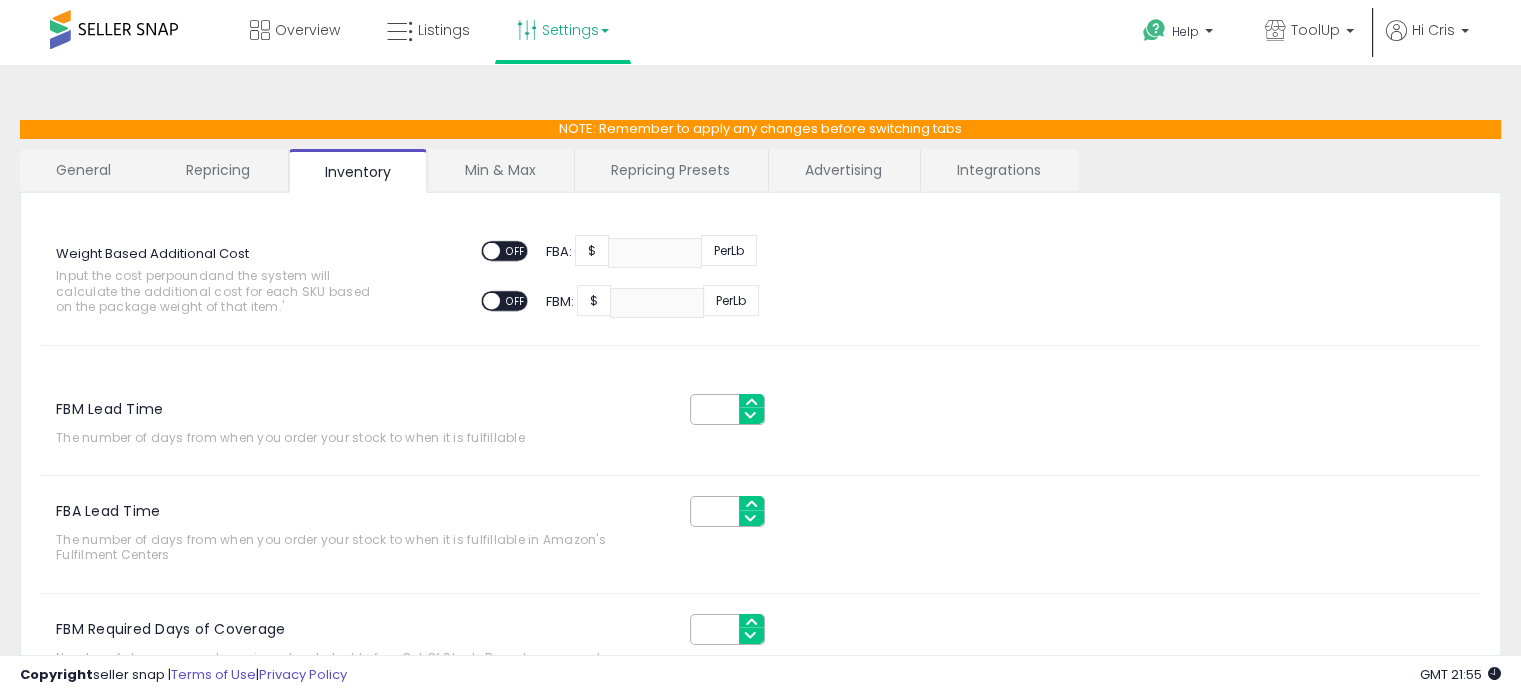 click on "NOTE: Remember to apply any changes before switching tabs
General
Repricing
Inventory
Min & Max
Repricing Presets
Advertising
Integrations
Store Name
******
This is the store name as it will appear in Seller Snap dashboard.
Repricing (on/off)
ON   OFF
Turn Off to temporarily pause the repricing and stop sending price feeds to Amazon for all listings in your store.
*" at bounding box center [760, 522] 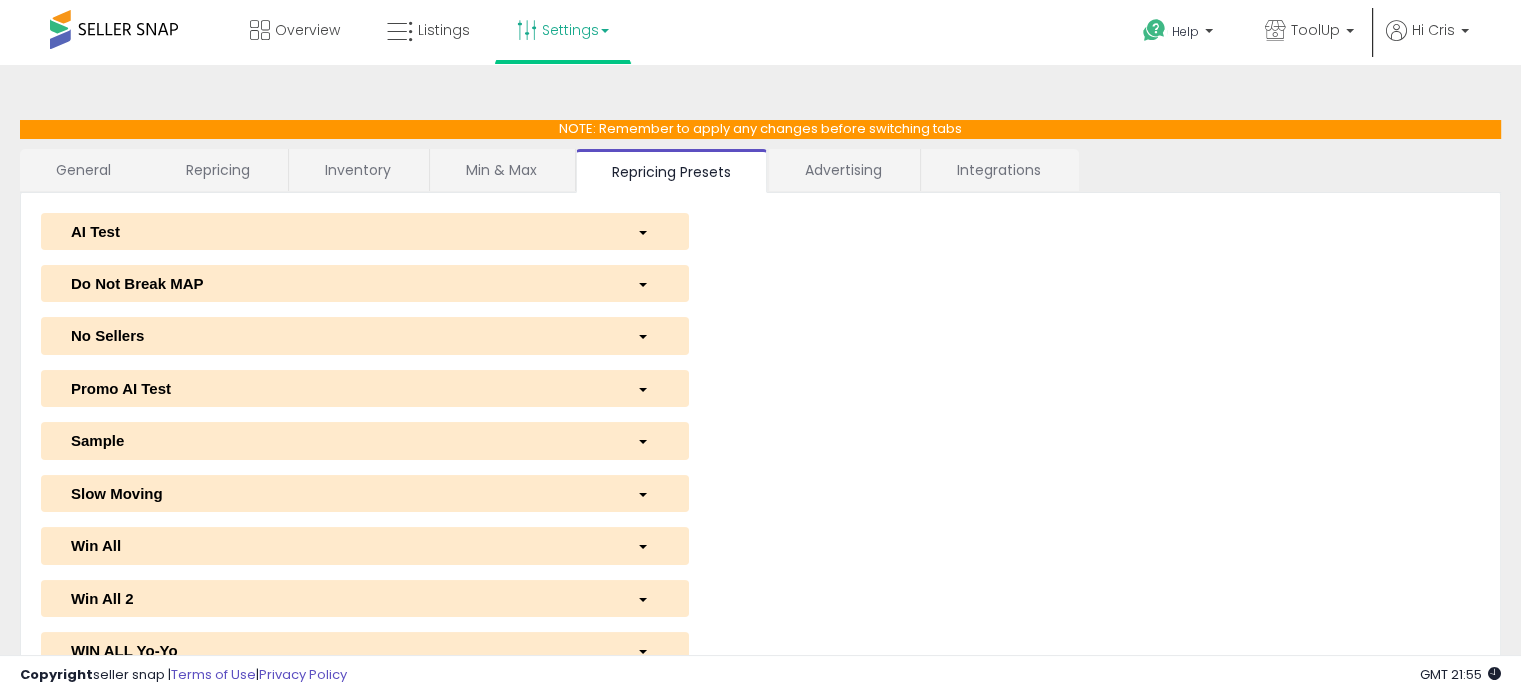 click on "Integrations" at bounding box center (999, 170) 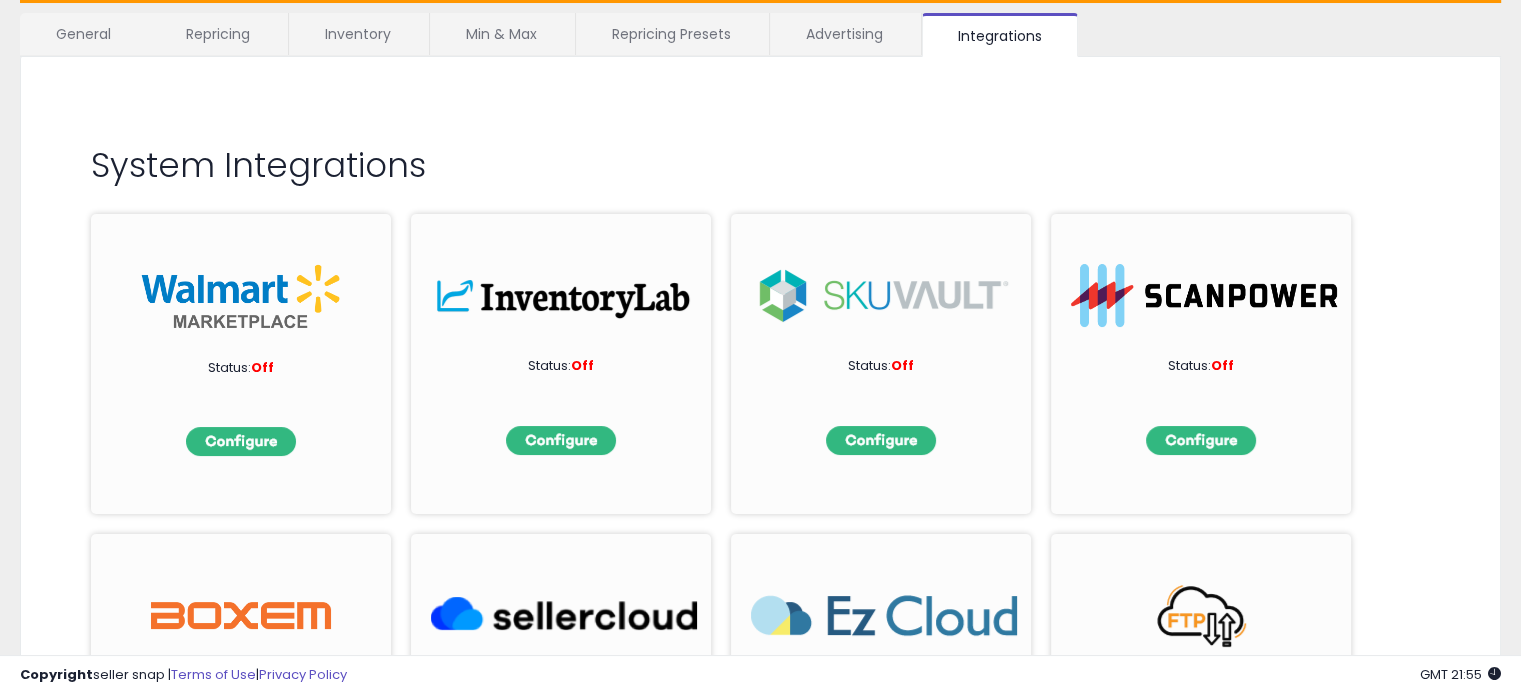 scroll, scrollTop: 0, scrollLeft: 0, axis: both 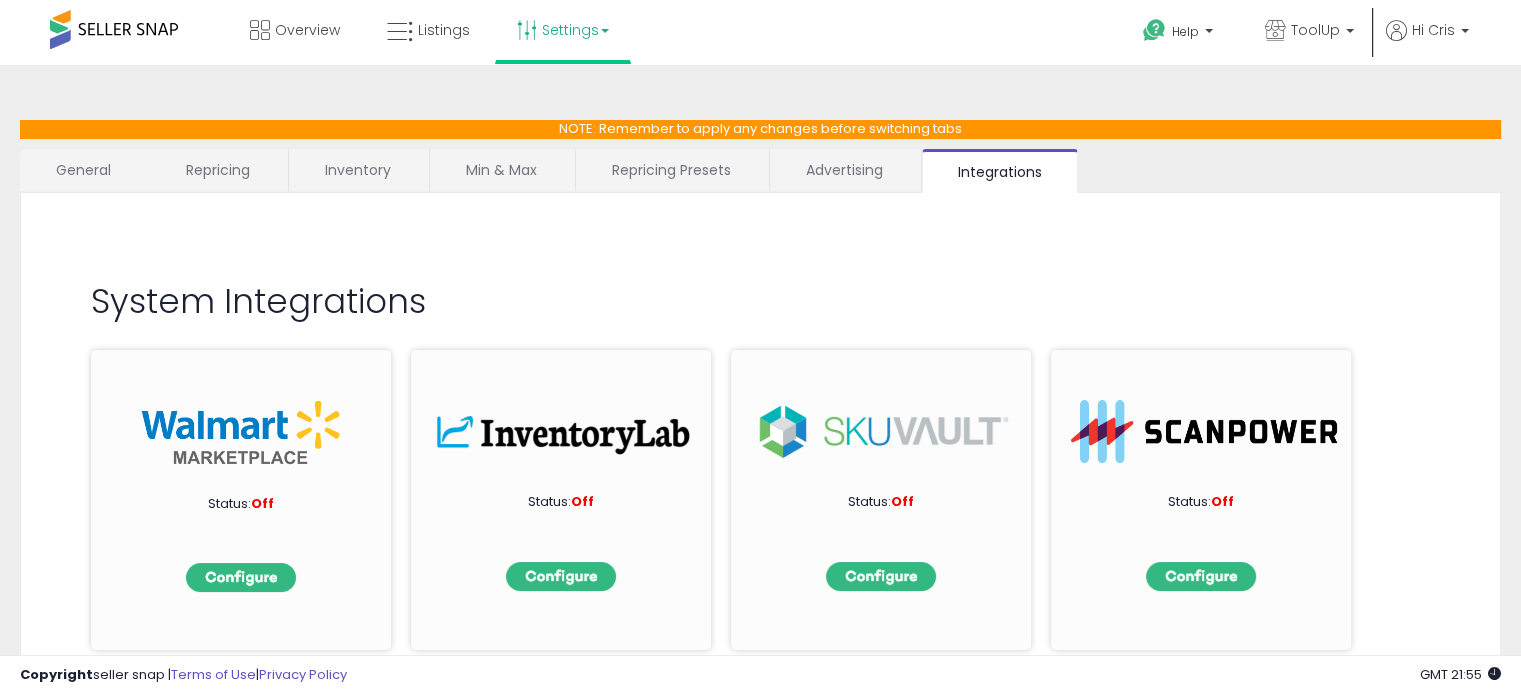 click on "Inventory" at bounding box center [358, 170] 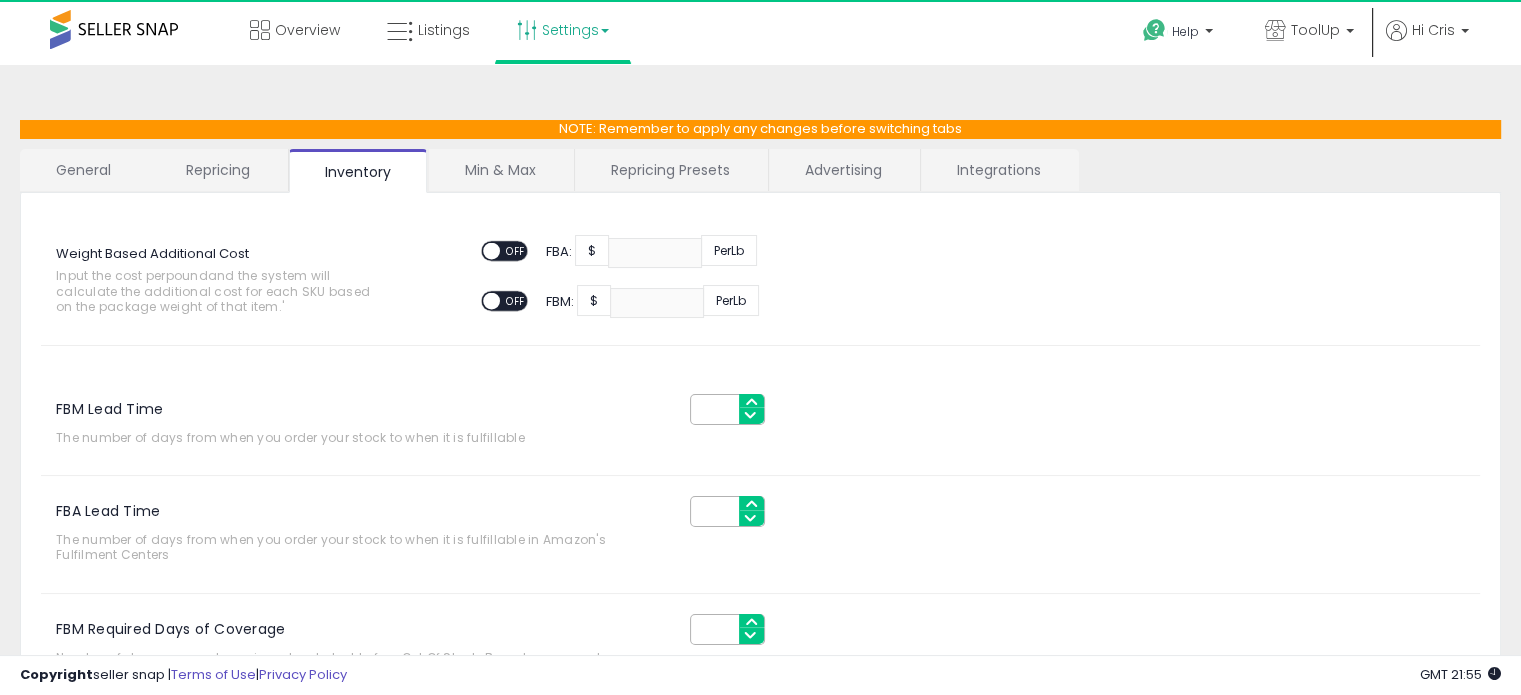 click on "NOTE: Remember to apply any changes before switching tabs
General
Repricing
Inventory
Min & Max
Repricing Presets
Advertising
Integrations
Store Name
******
This is the store name as it will appear in Seller Snap dashboard.
Repricing (on/off)
ON   OFF
Turn Off to temporarily pause the repricing and stop sending price feeds to Amazon for all listings in your store.
*" at bounding box center (760, 522) 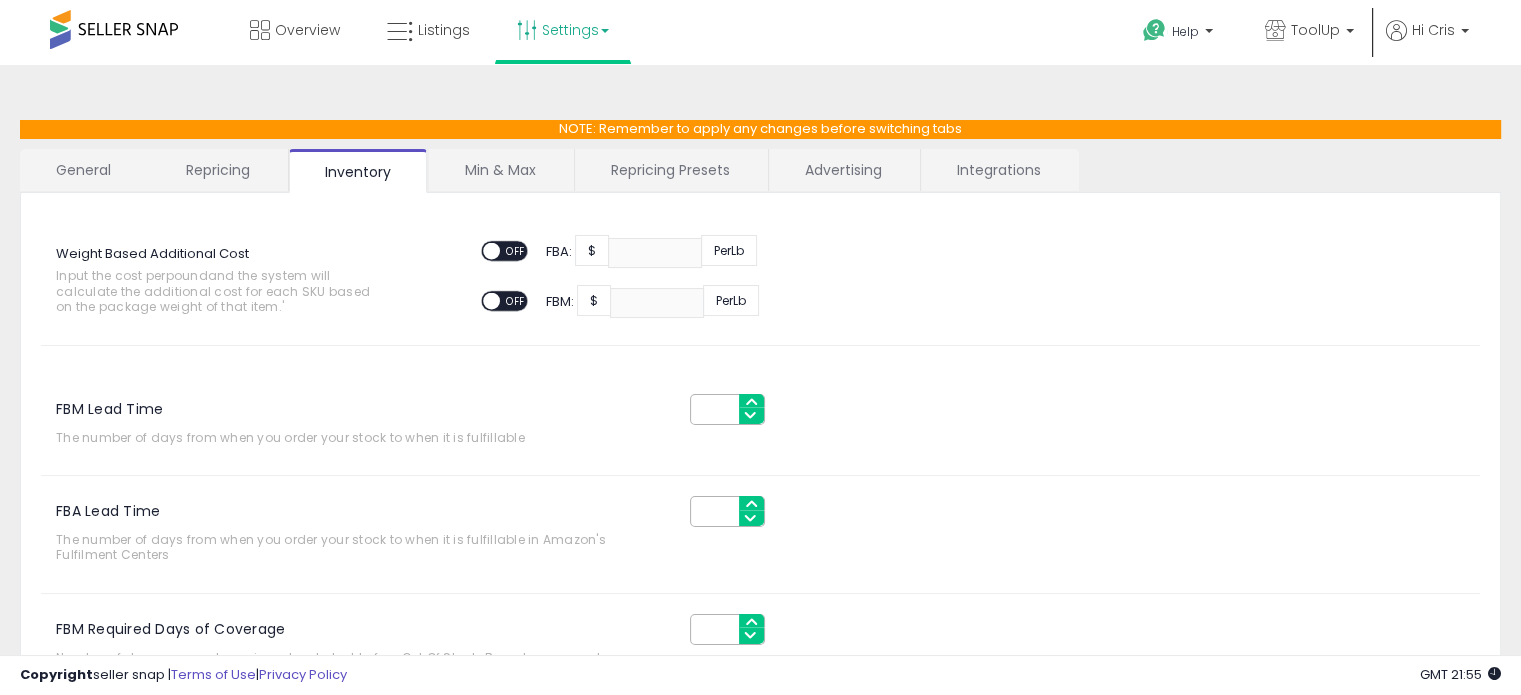 click on "NOTE: Remember to apply any changes before switching tabs
General
Repricing
Inventory
Min & Max
Repricing Presets
Advertising
Integrations
Store Name
******
This is the store name as it will appear in Seller Snap dashboard.
Repricing (on/off)
ON   OFF
Turn Off to temporarily pause the repricing and stop sending price feeds to Amazon for all listings in your store.
*" at bounding box center (760, 522) 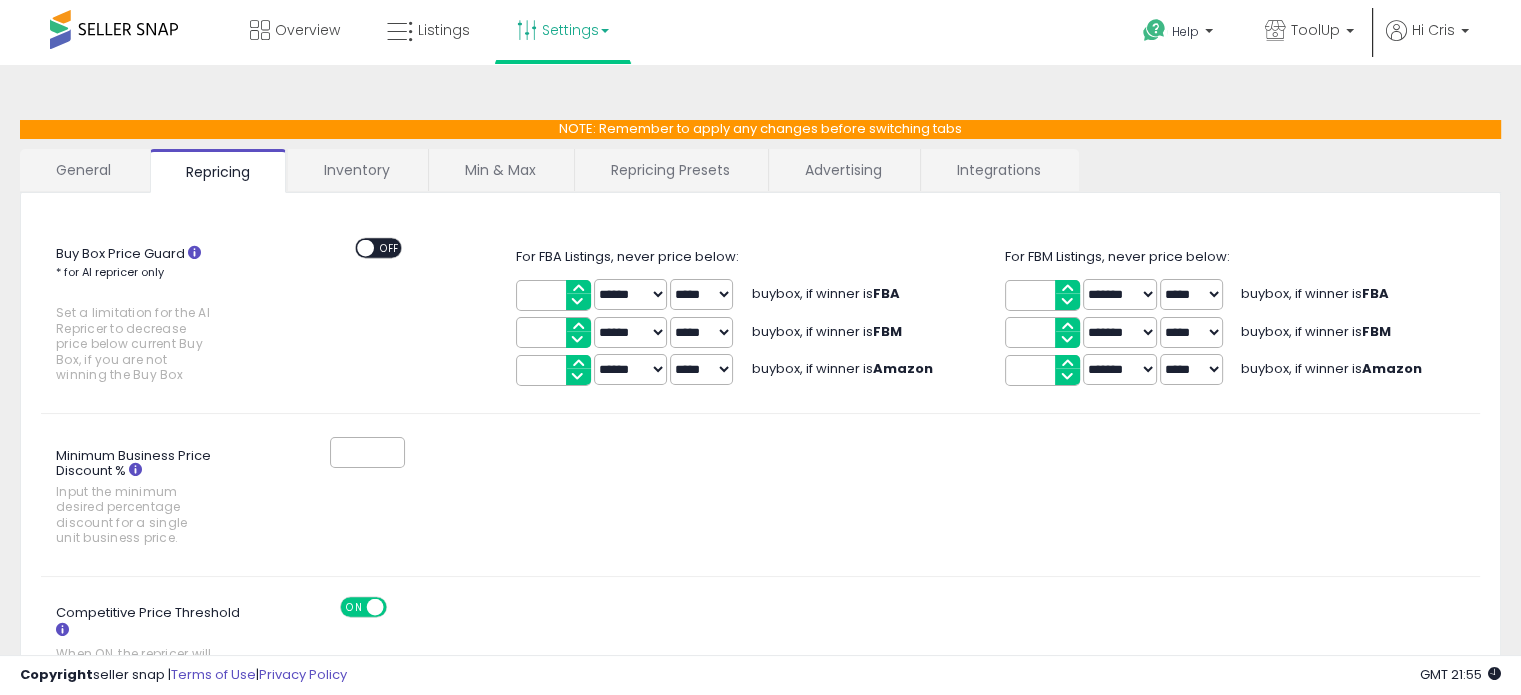 drag, startPoint x: 812, startPoint y: 88, endPoint x: 795, endPoint y: 93, distance: 17.720045 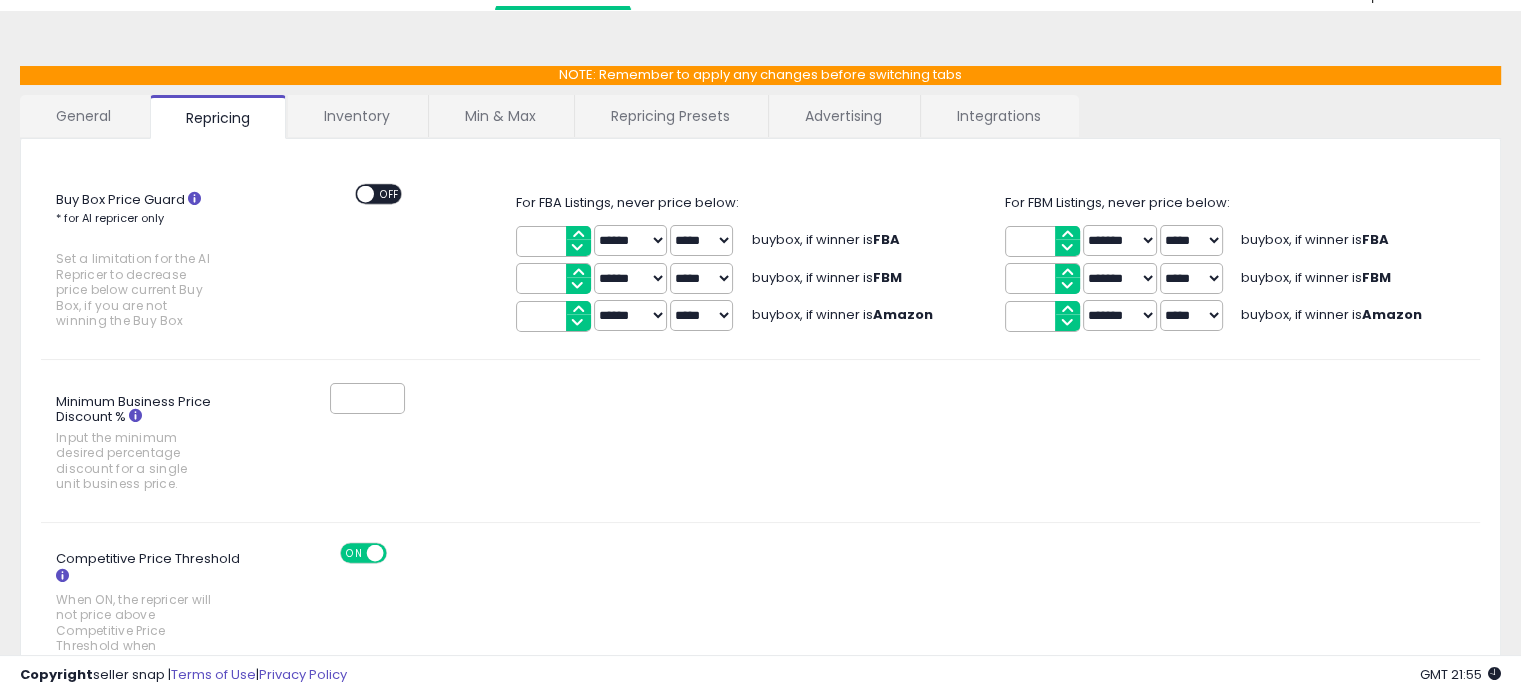 scroll, scrollTop: 0, scrollLeft: 0, axis: both 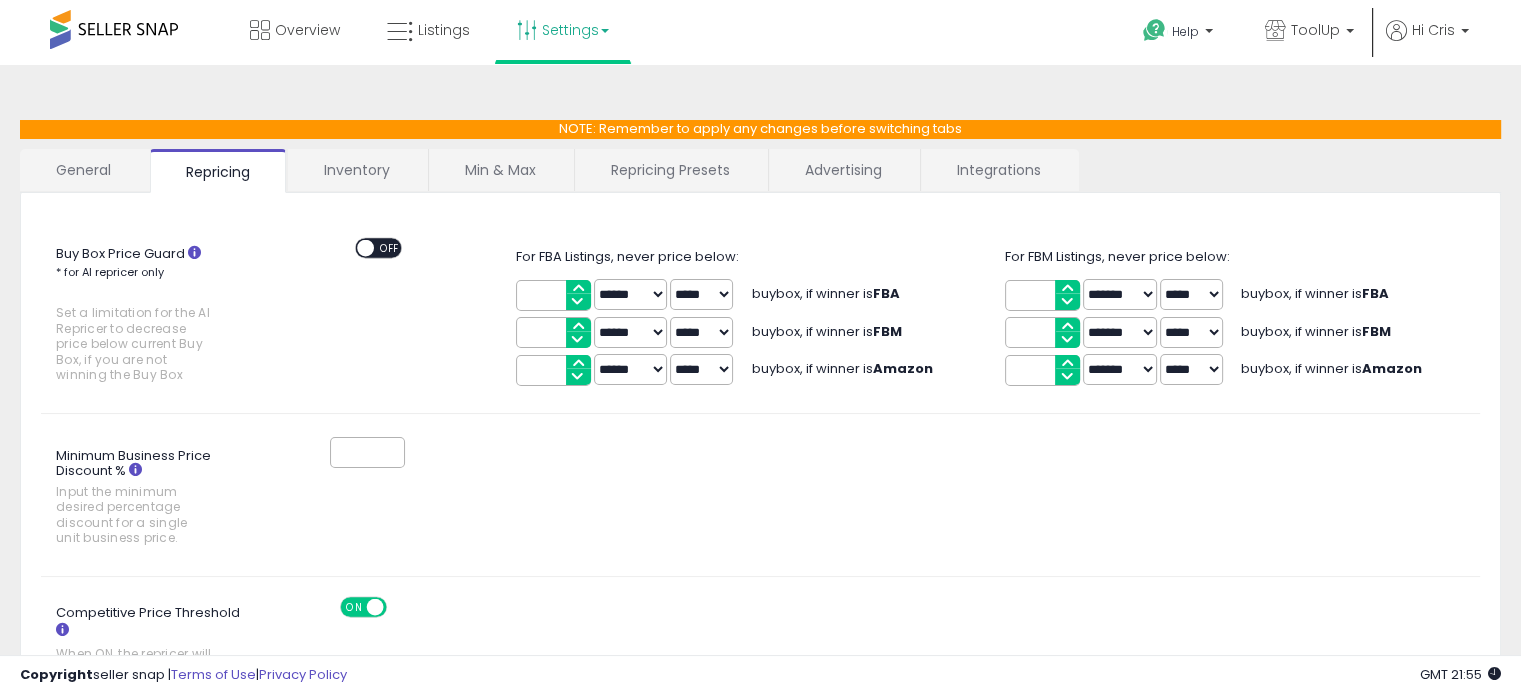 drag, startPoint x: 736, startPoint y: 102, endPoint x: 409, endPoint y: 129, distance: 328.1128 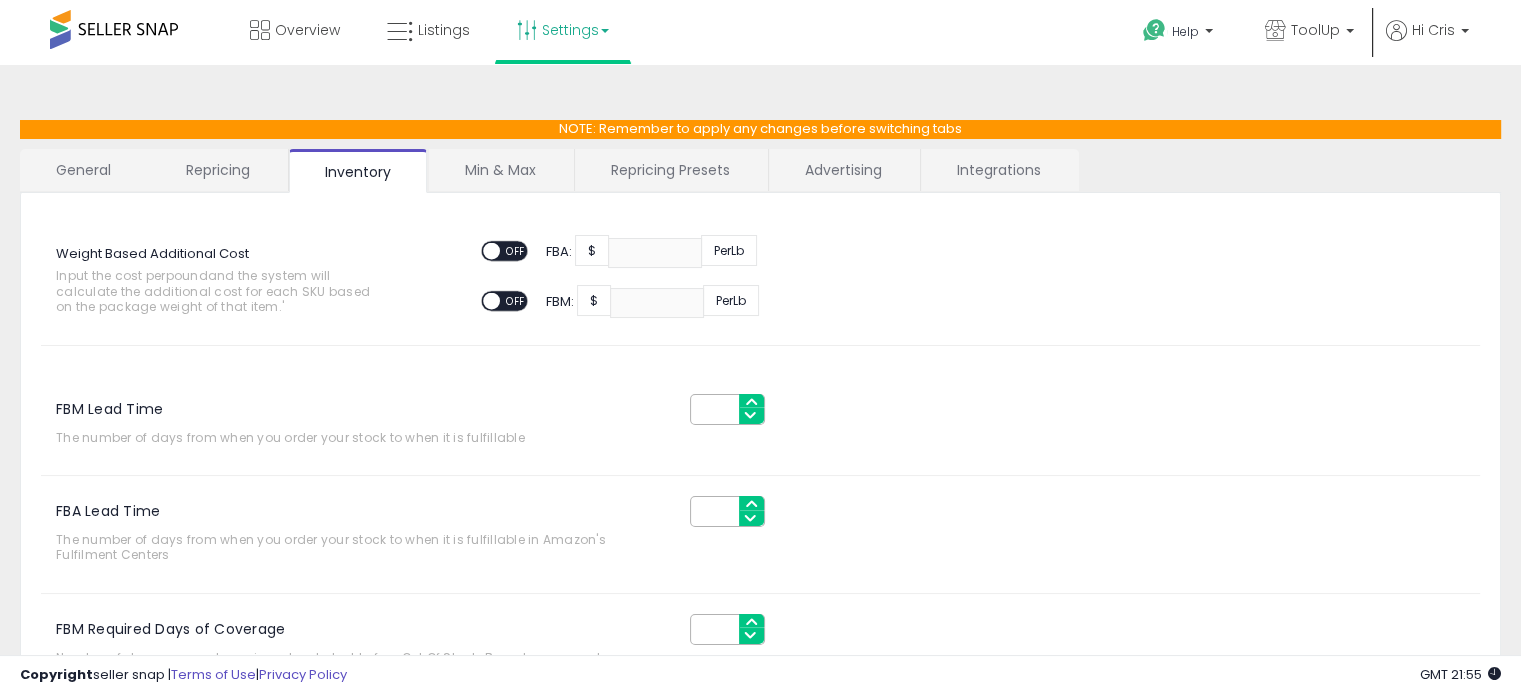 drag, startPoint x: 121, startPoint y: 163, endPoint x: 160, endPoint y: 144, distance: 43.382023 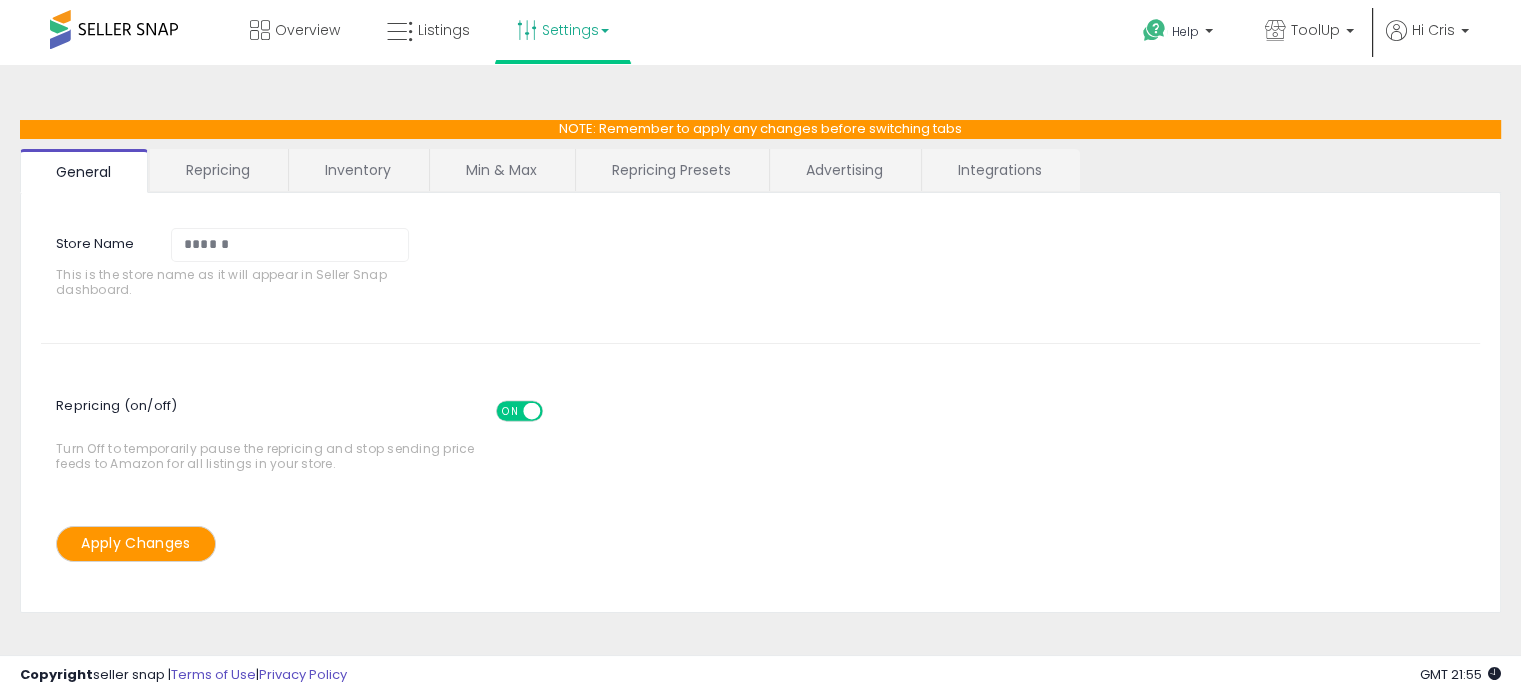 click on "NOTE: Remember to apply any changes before switching tabs
General
Repricing
Inventory
Min & Max
Repricing Presets
Advertising
Integrations
Store Name
******
This is the store name as it will appear in Seller Snap dashboard.
Repricing (on/off)
ON   OFF
Turn Off to temporarily pause the repricing and stop sending price feeds to Amazon for all listings in your store.
*" at bounding box center [760, 500] 